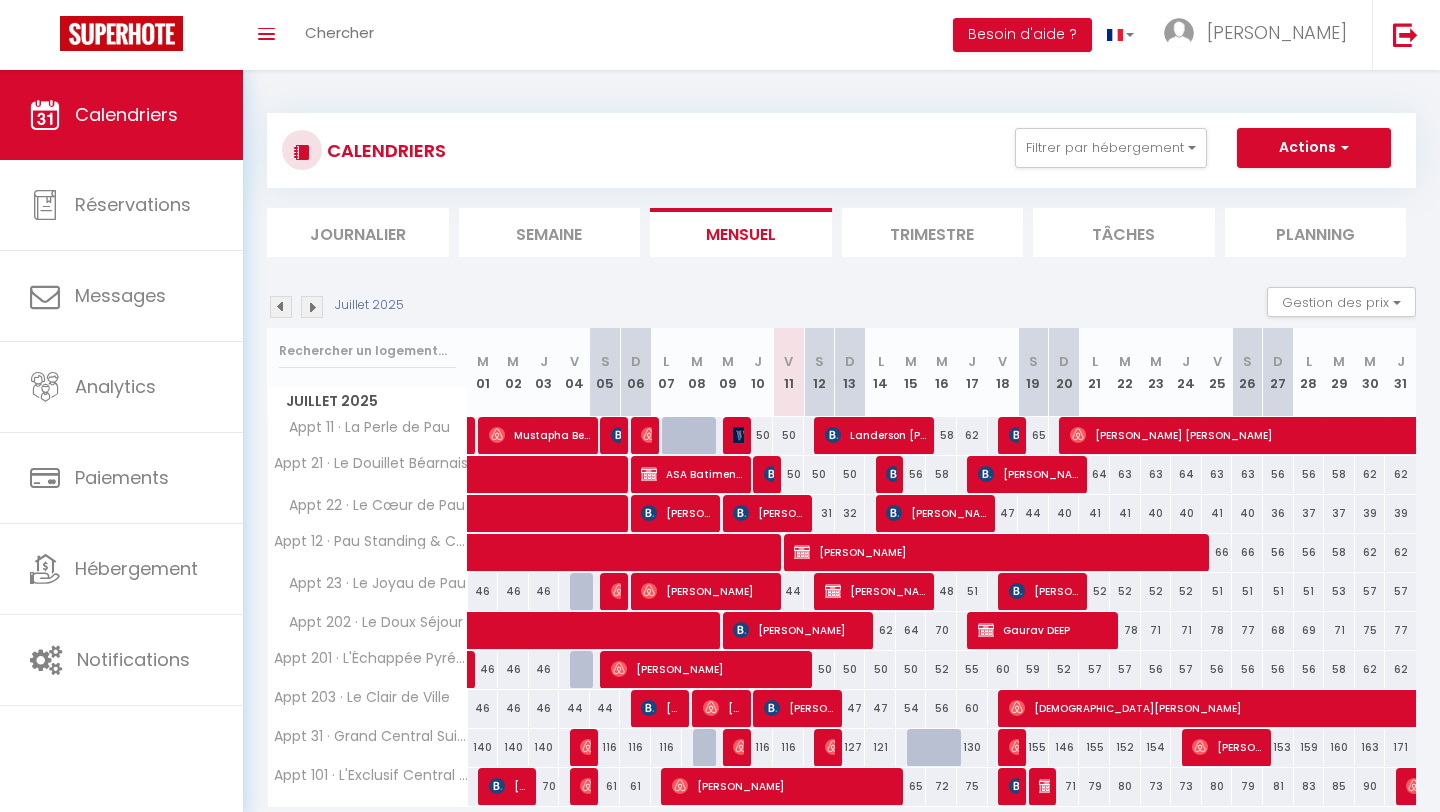scroll, scrollTop: 77, scrollLeft: 0, axis: vertical 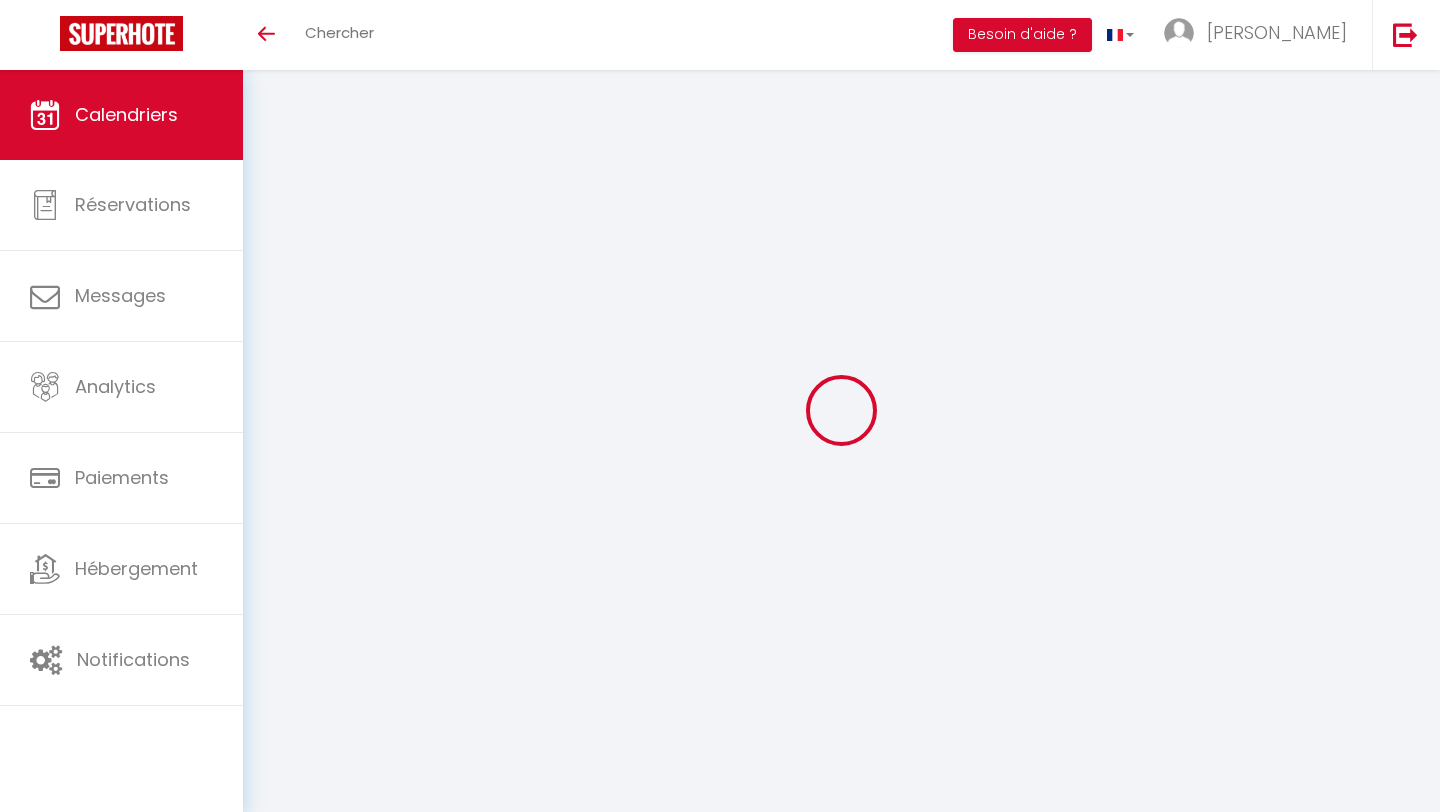 select 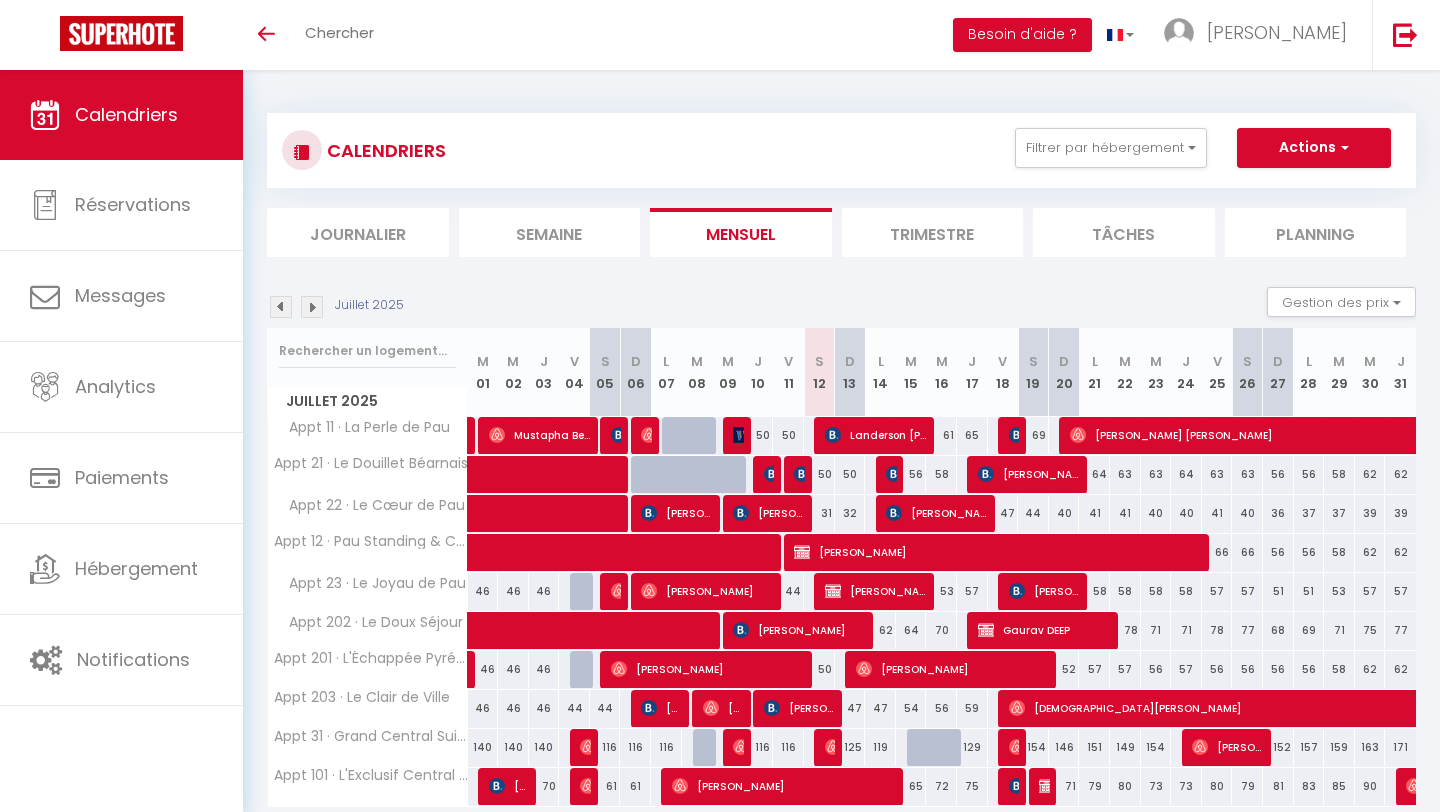 scroll, scrollTop: 77, scrollLeft: 0, axis: vertical 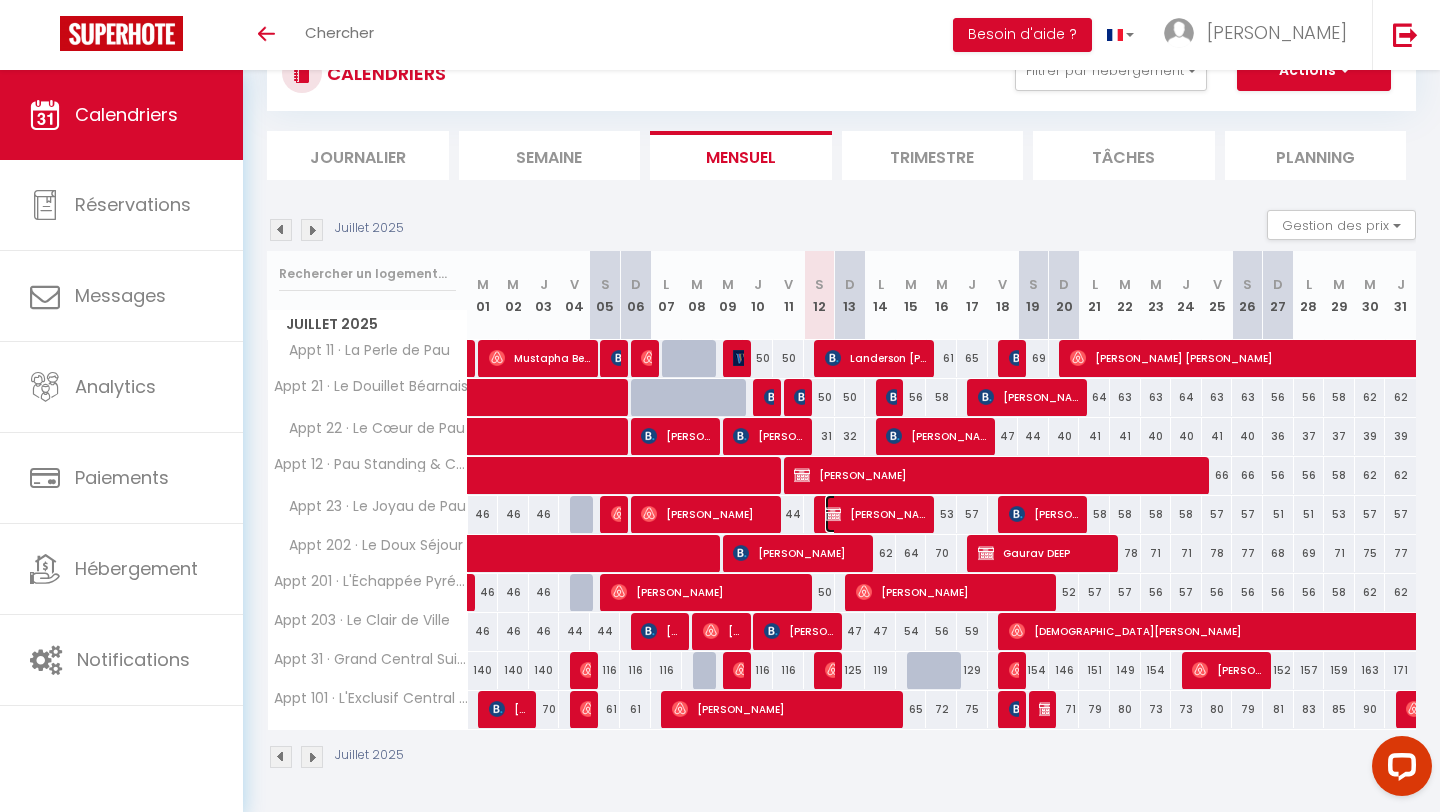 click on "[PERSON_NAME]" at bounding box center (876, 514) 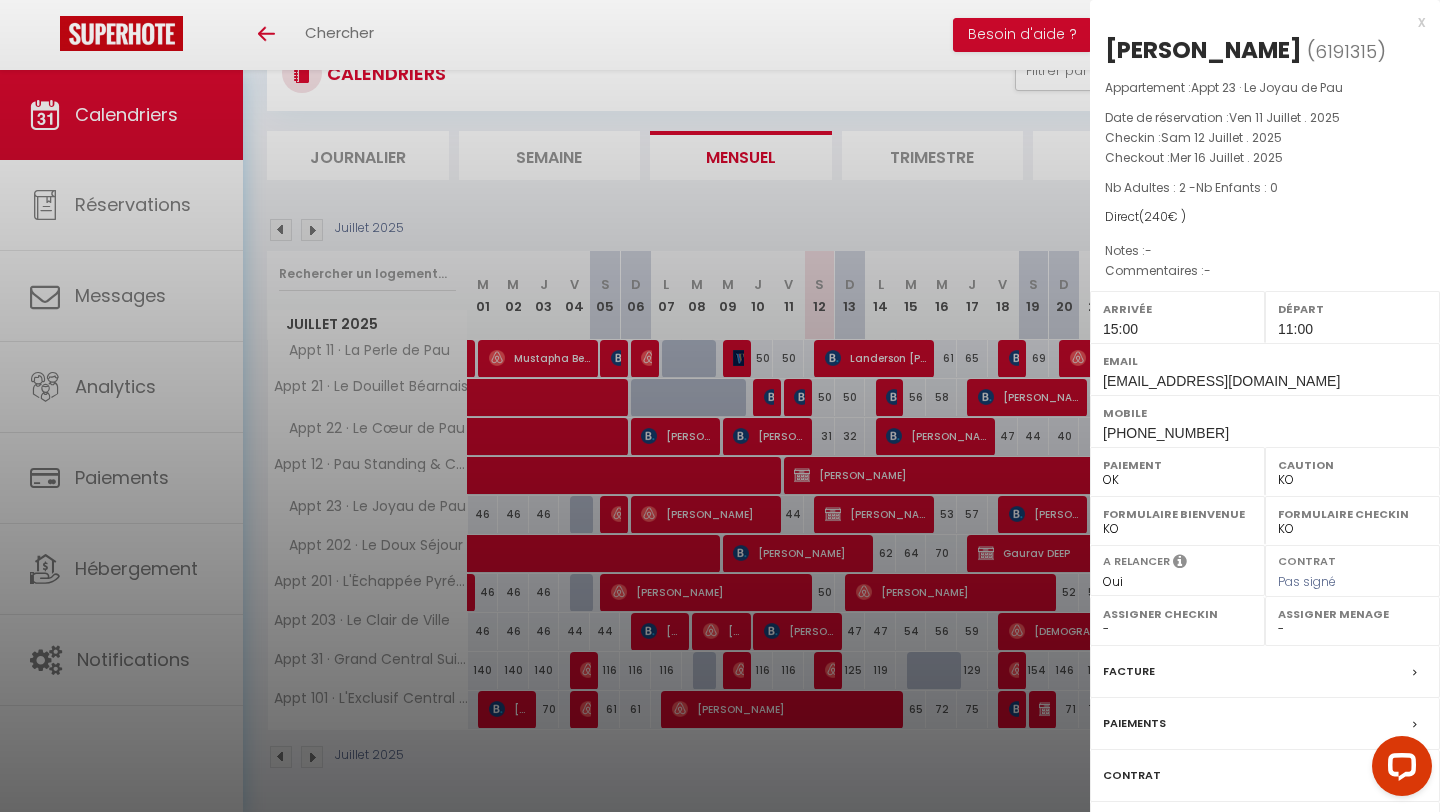 click on "OK   KO" at bounding box center (1352, 480) 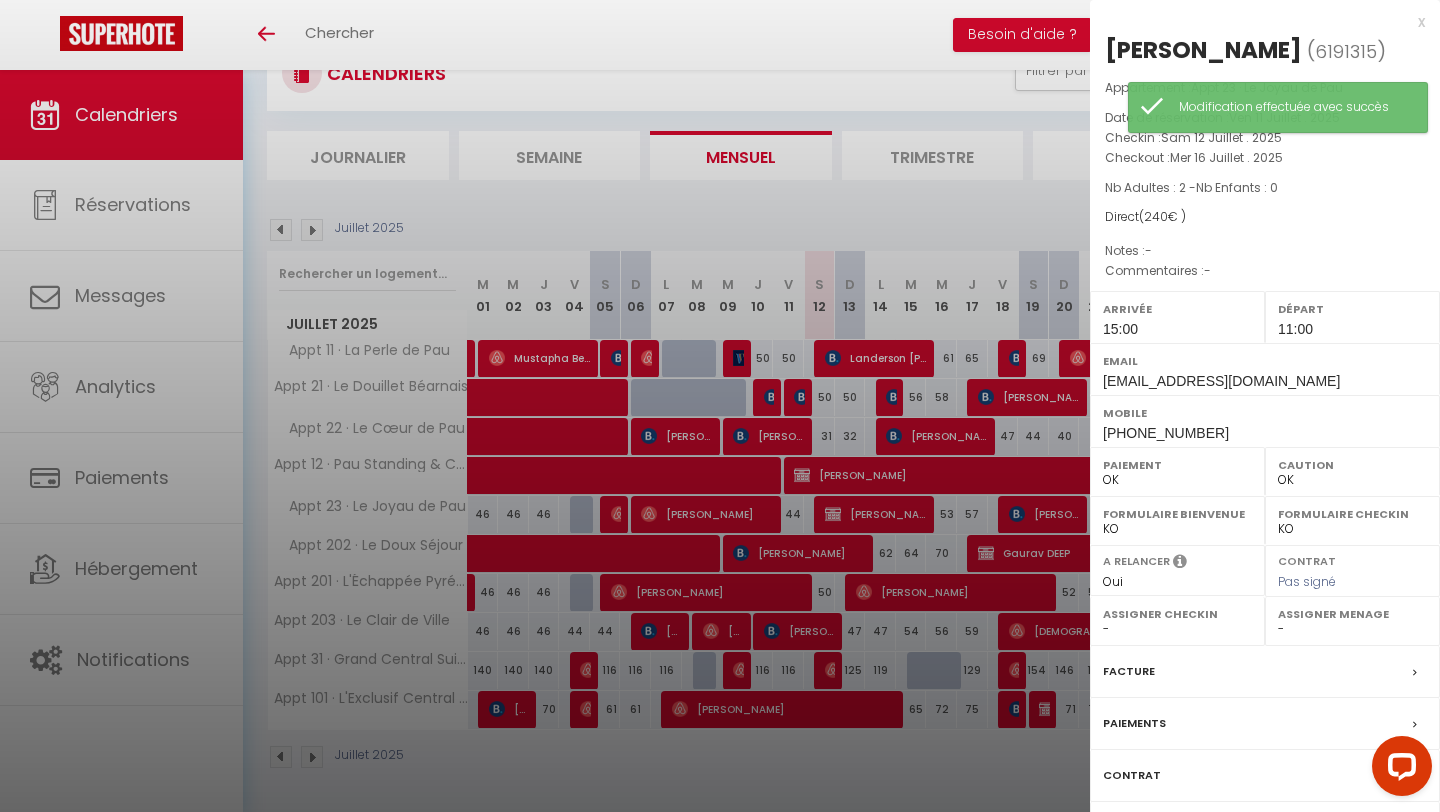 click at bounding box center (720, 406) 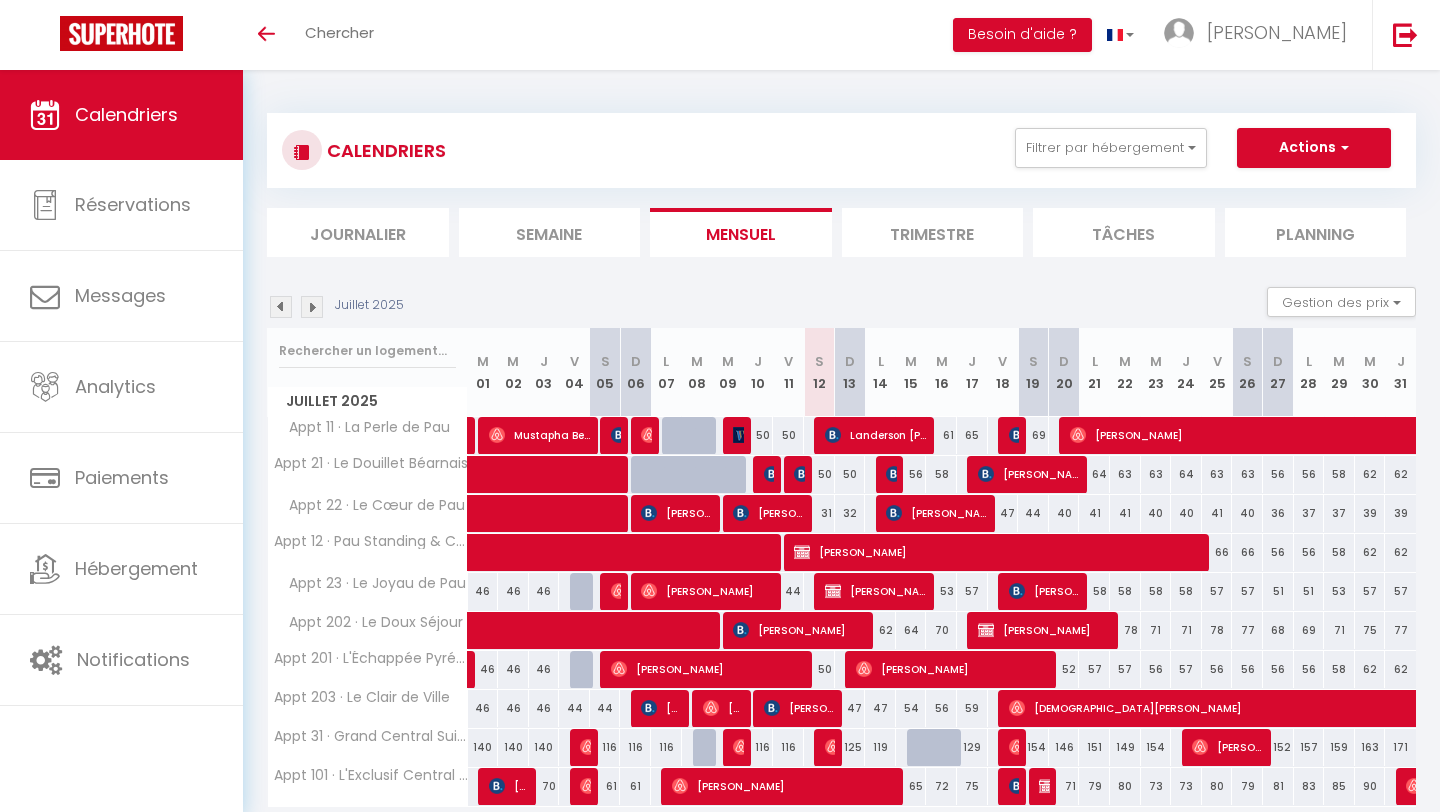 scroll, scrollTop: 77, scrollLeft: 0, axis: vertical 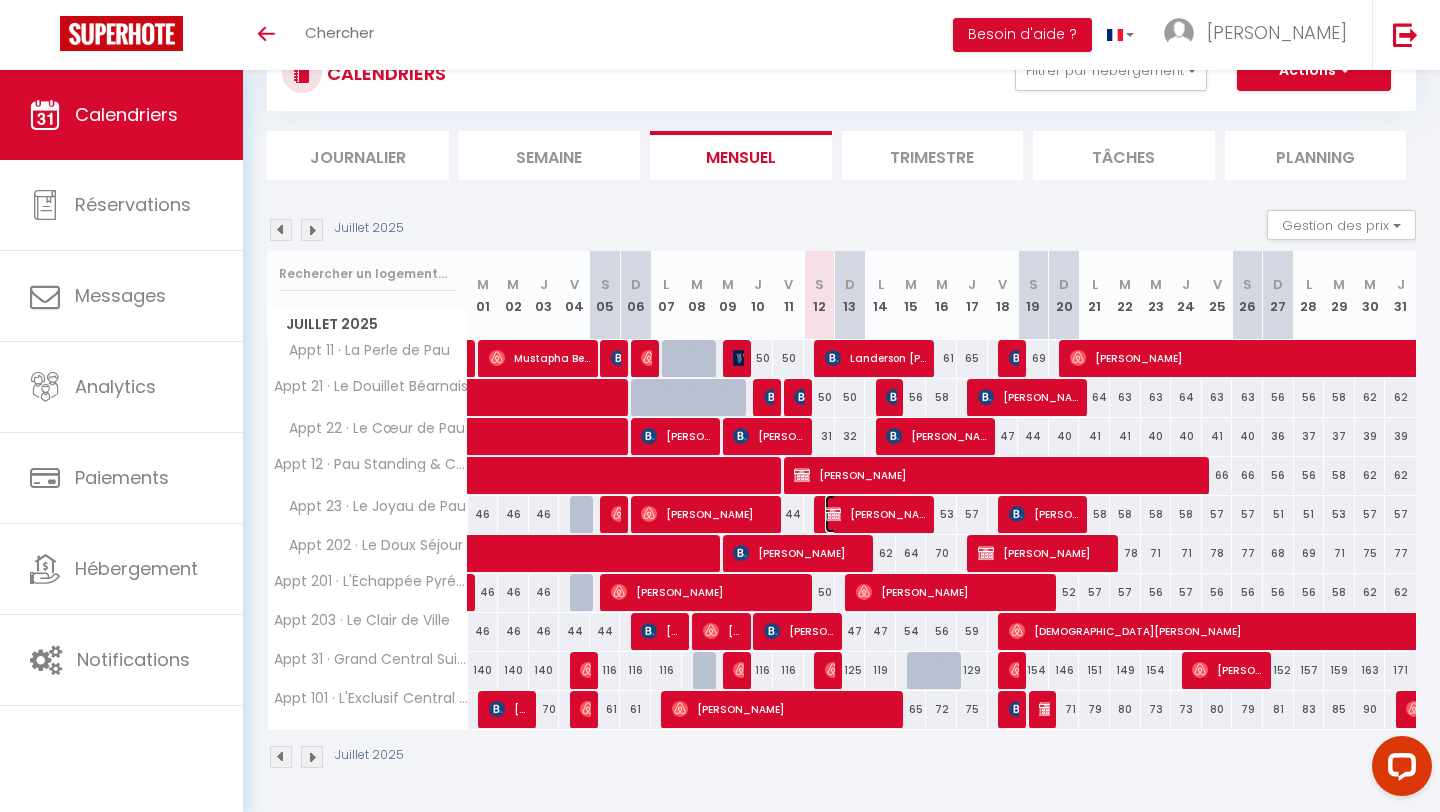 click on "[PERSON_NAME]" at bounding box center (876, 514) 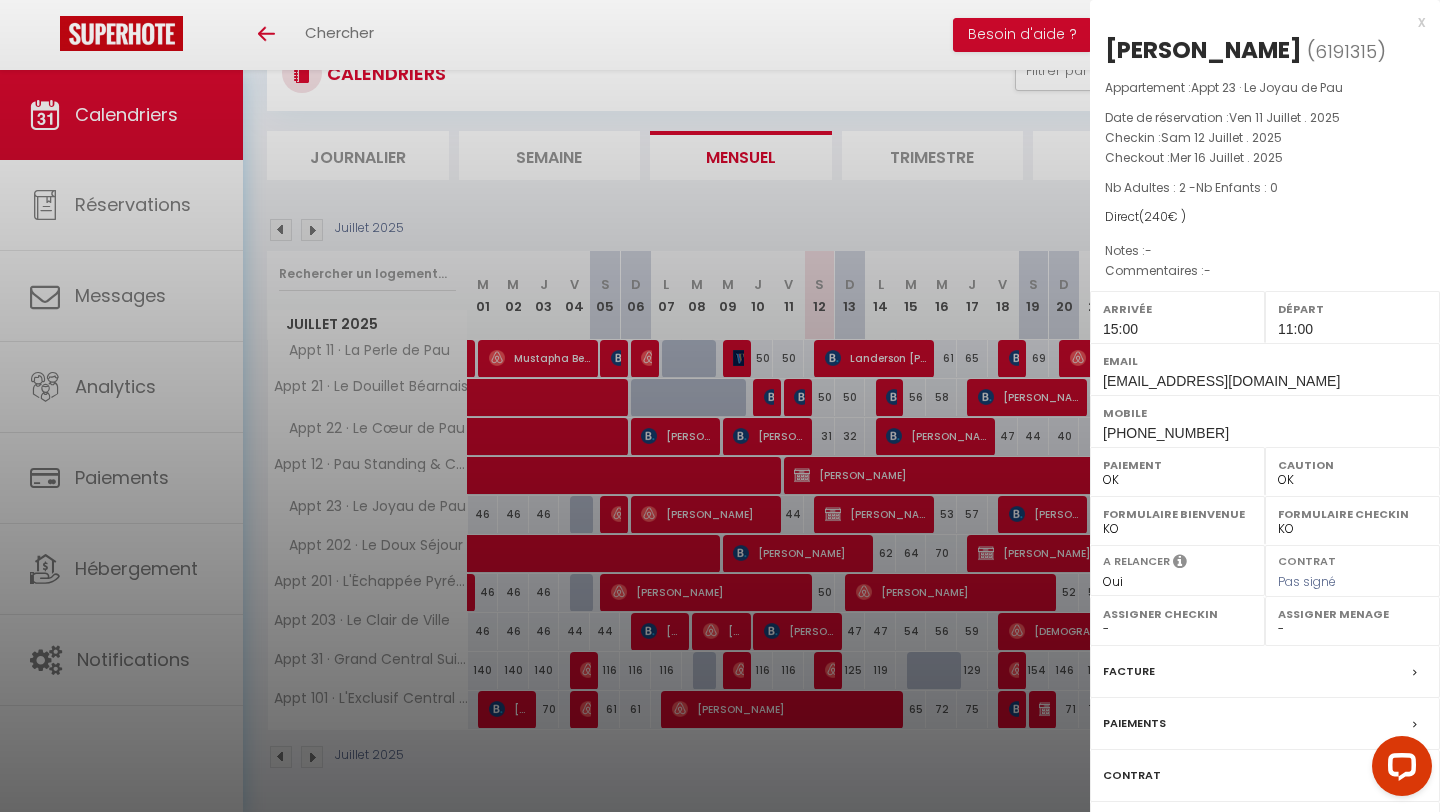 click on "Contrat" at bounding box center (1265, 776) 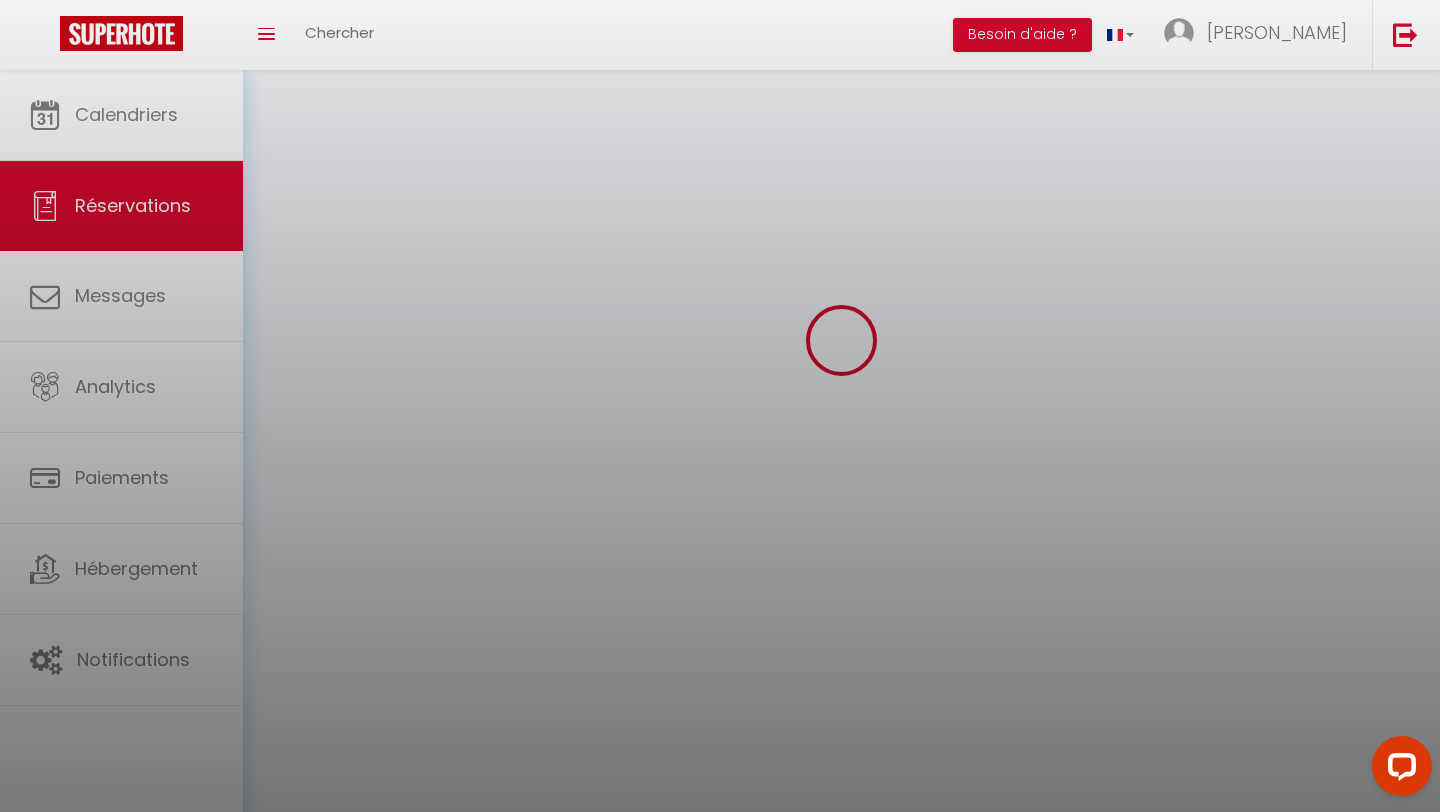 scroll, scrollTop: 0, scrollLeft: 0, axis: both 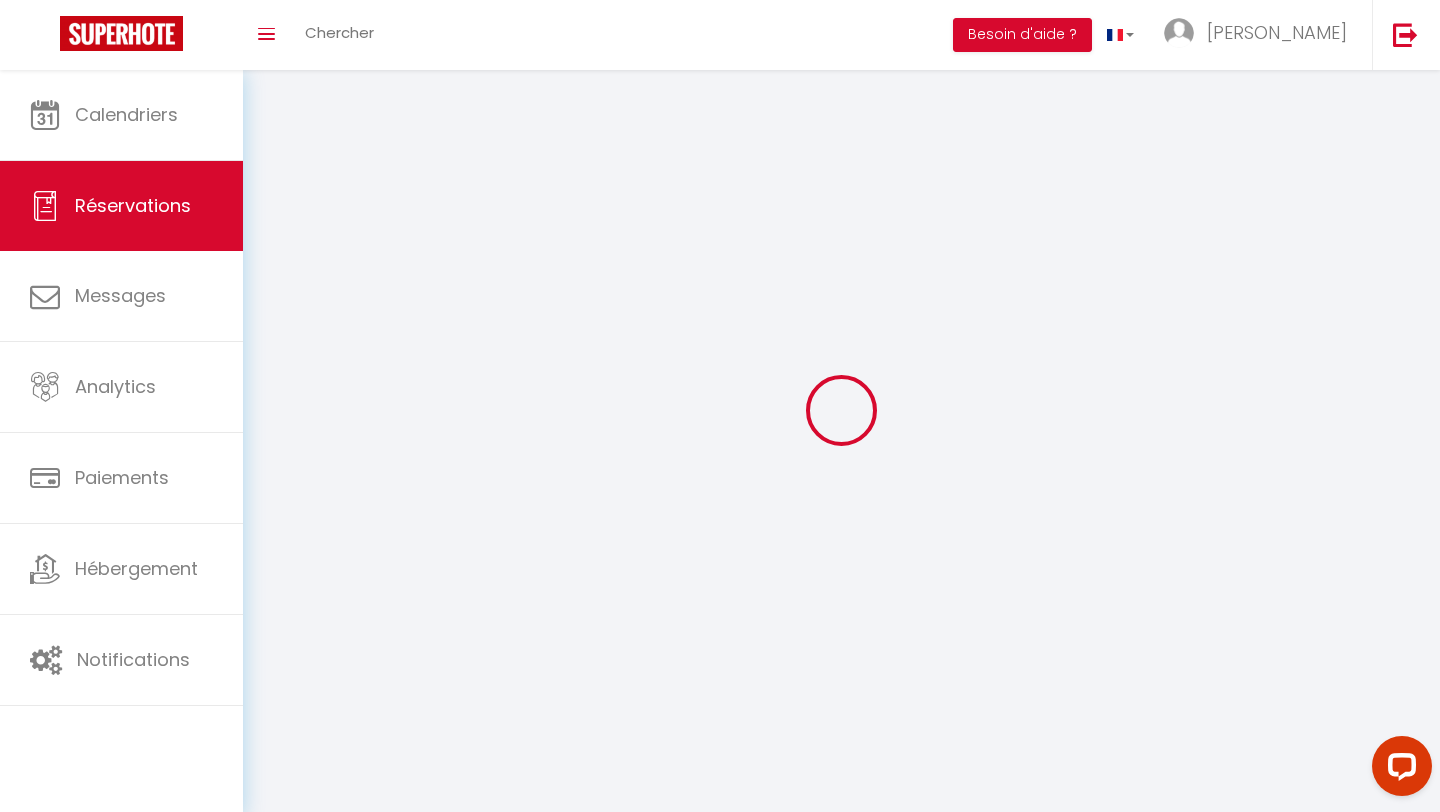 select 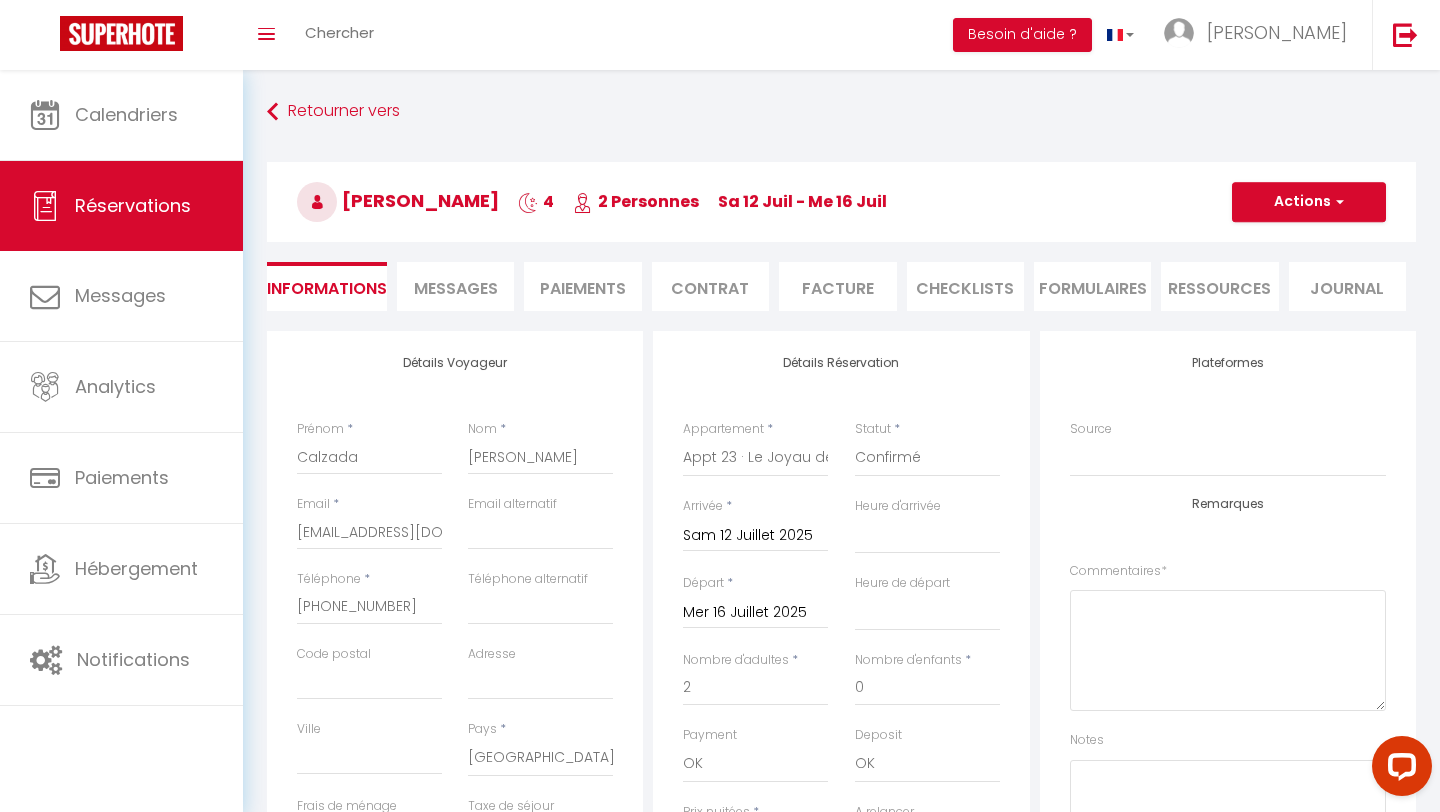 select 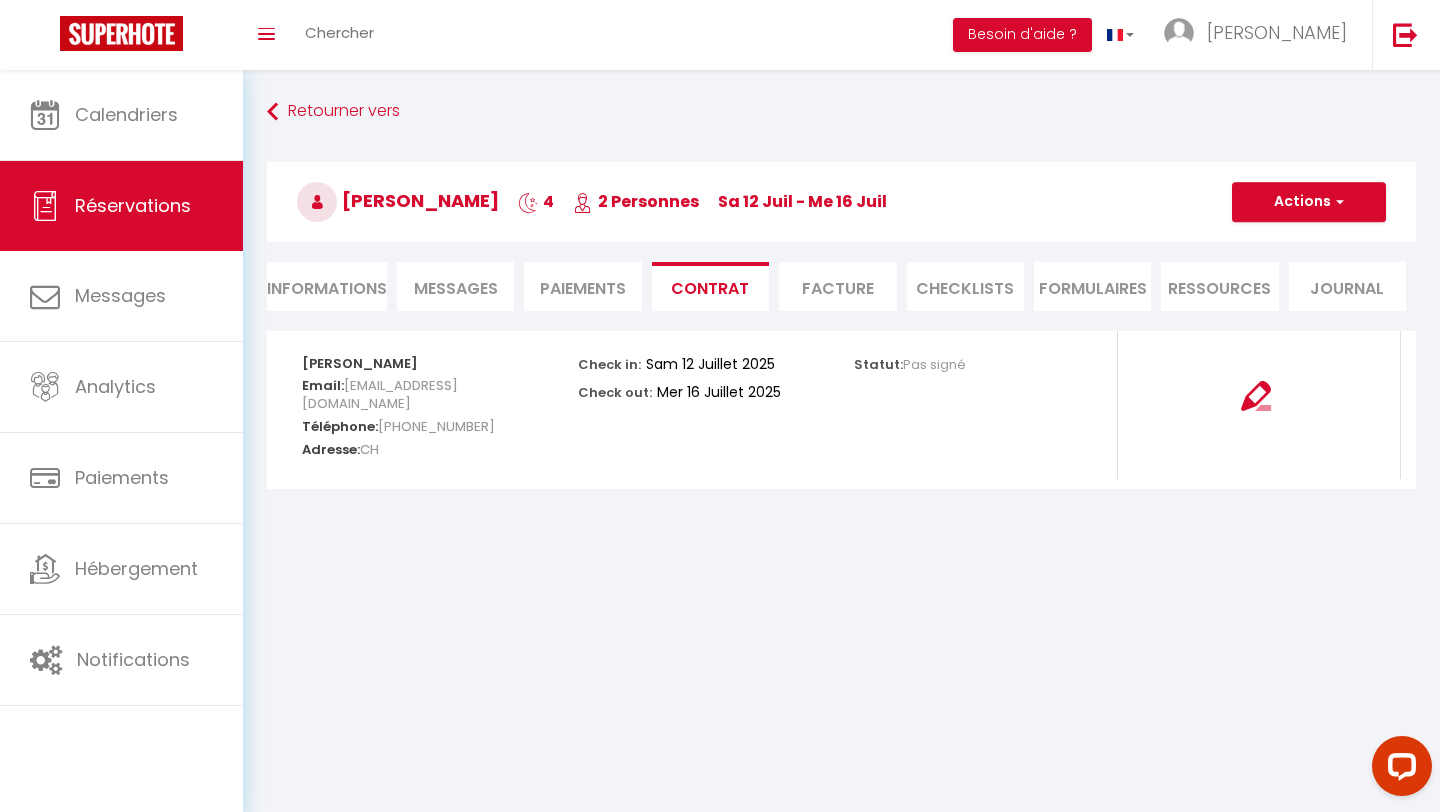 click on "Informations" at bounding box center (327, 286) 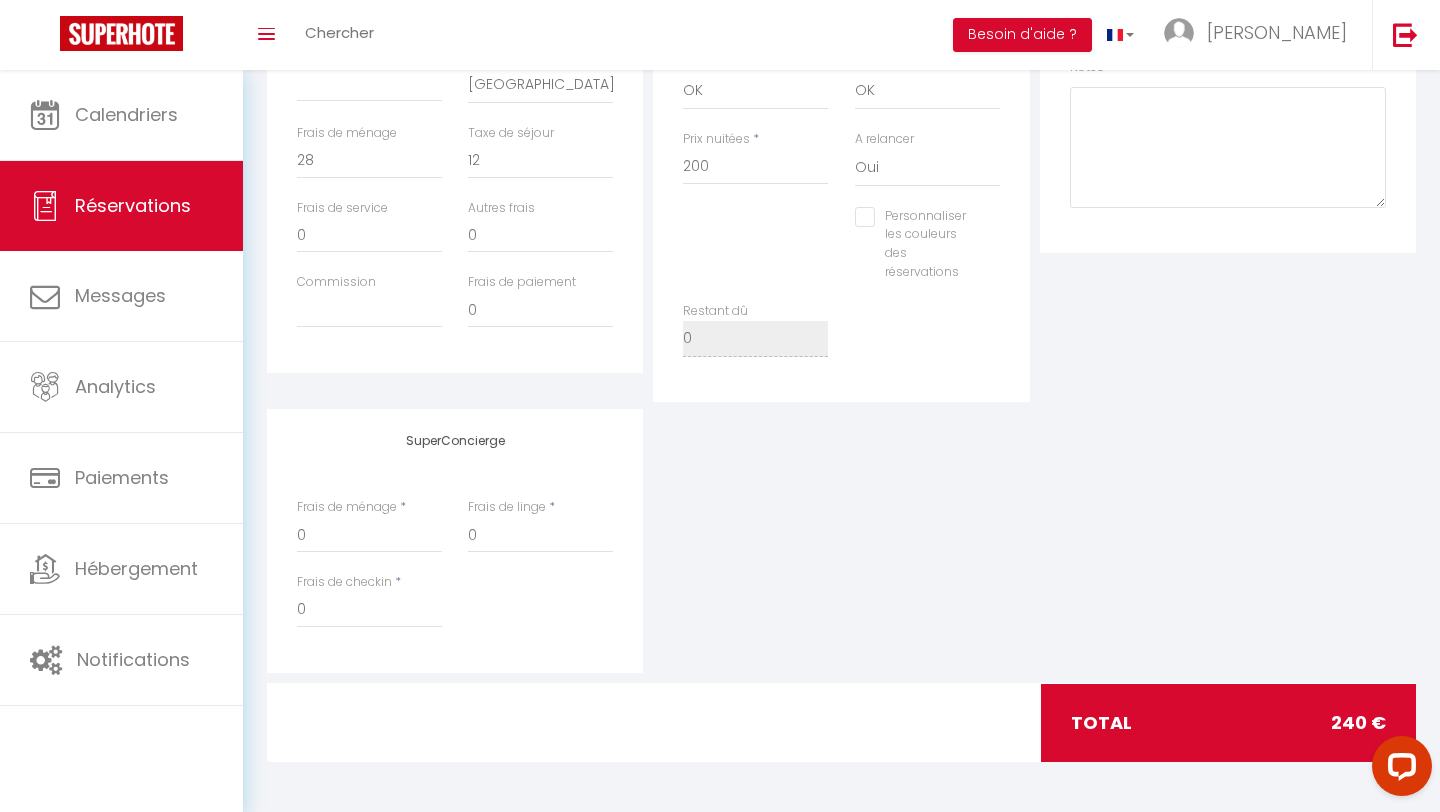 scroll, scrollTop: 0, scrollLeft: 0, axis: both 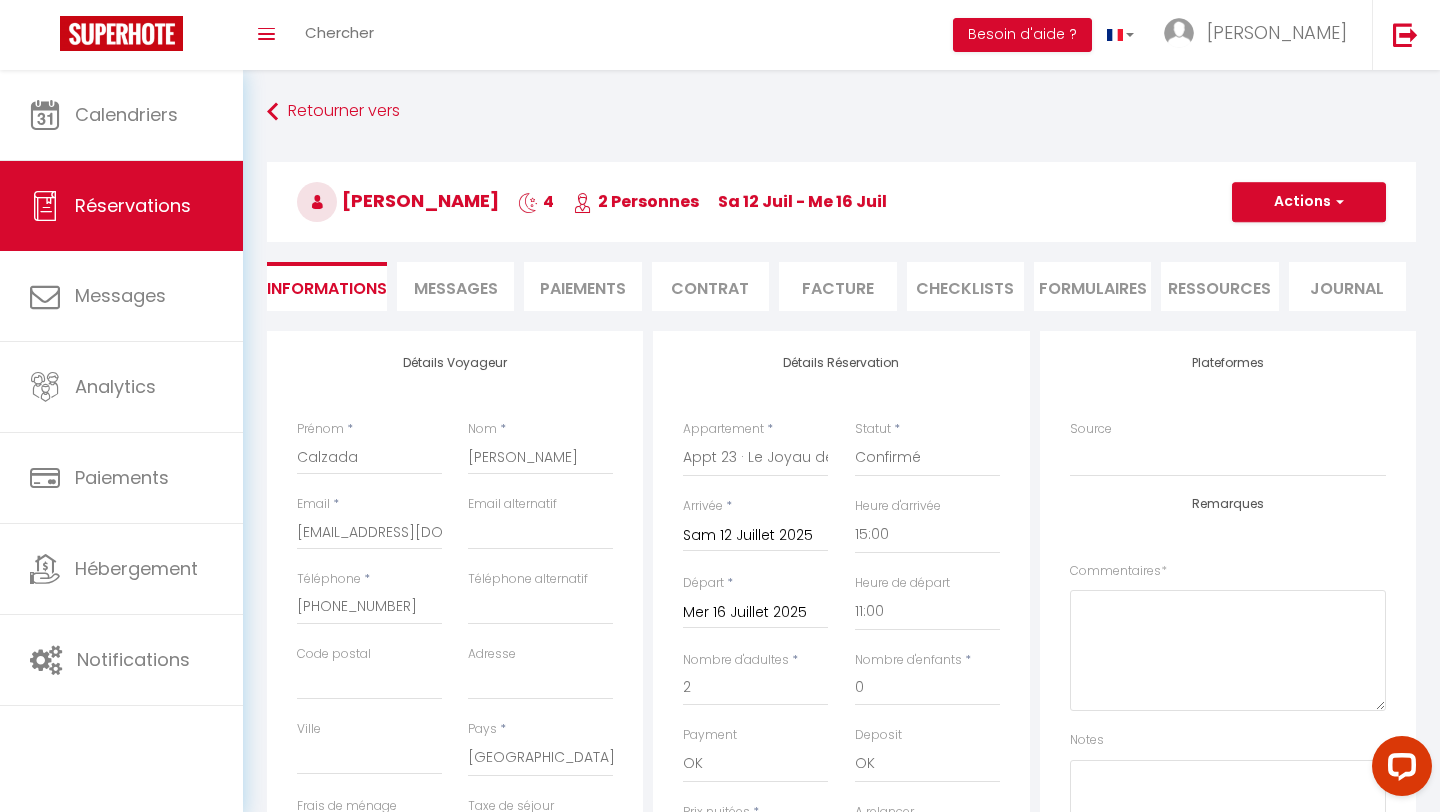 click on "Messages" at bounding box center [456, 288] 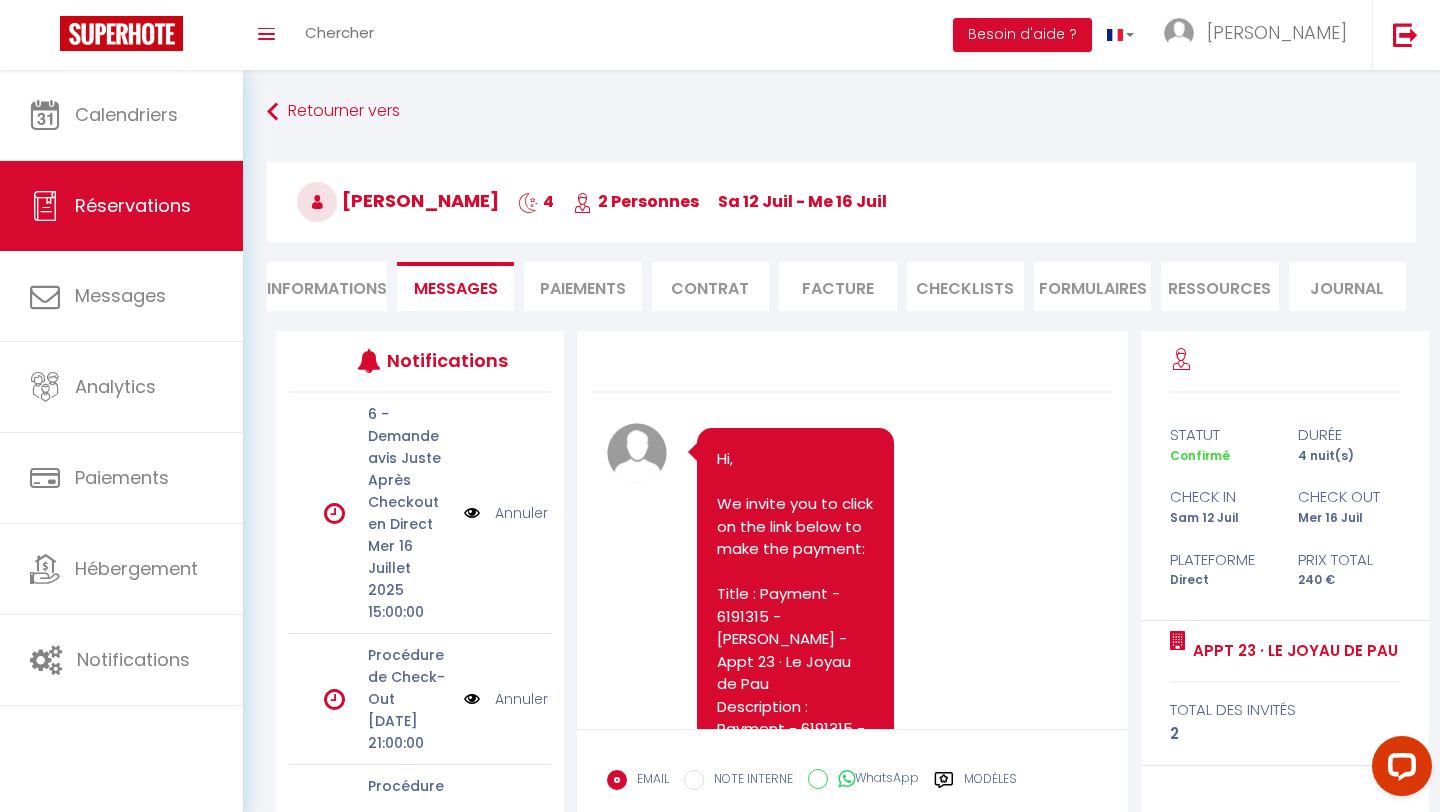 scroll, scrollTop: 499, scrollLeft: 0, axis: vertical 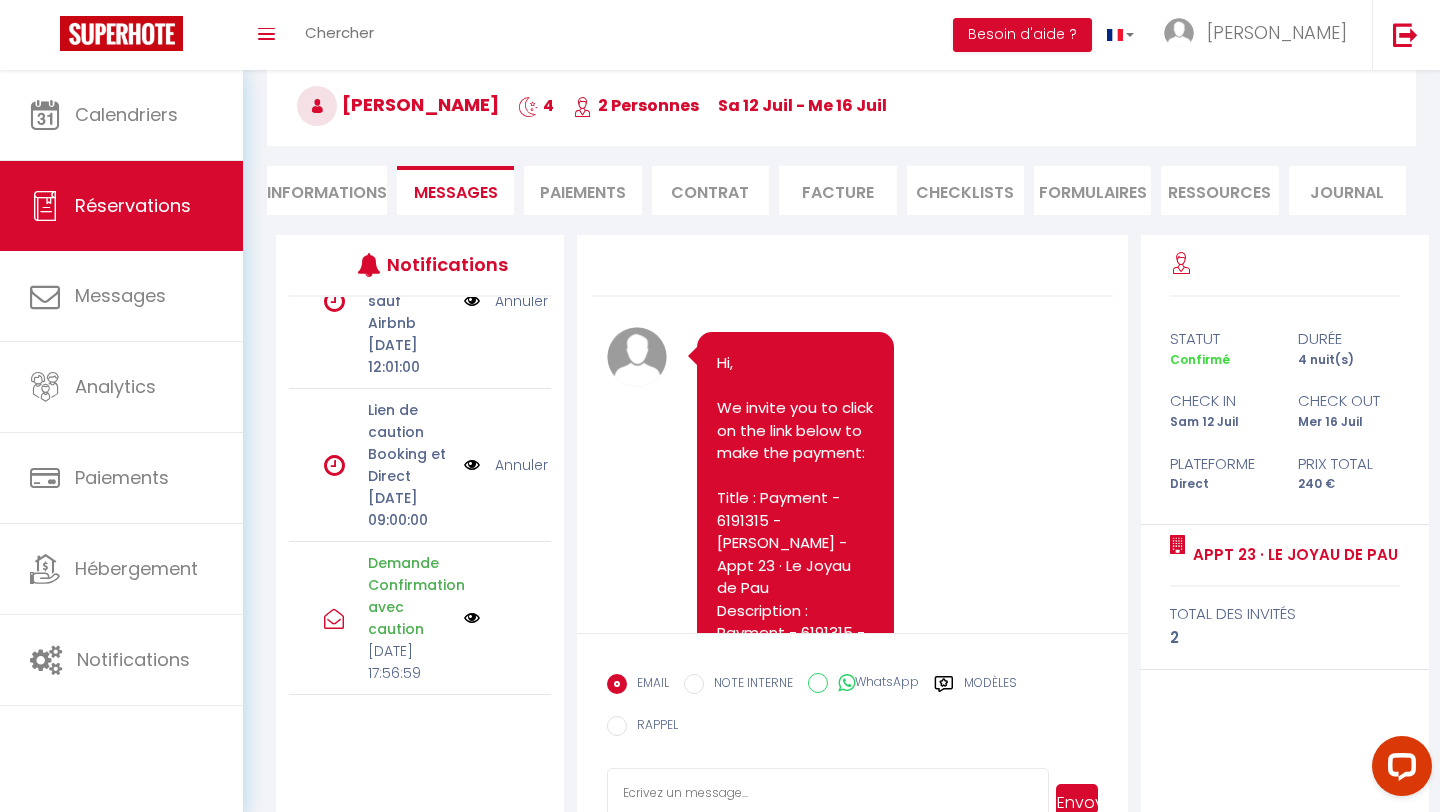 click on "Annuler" at bounding box center (521, 465) 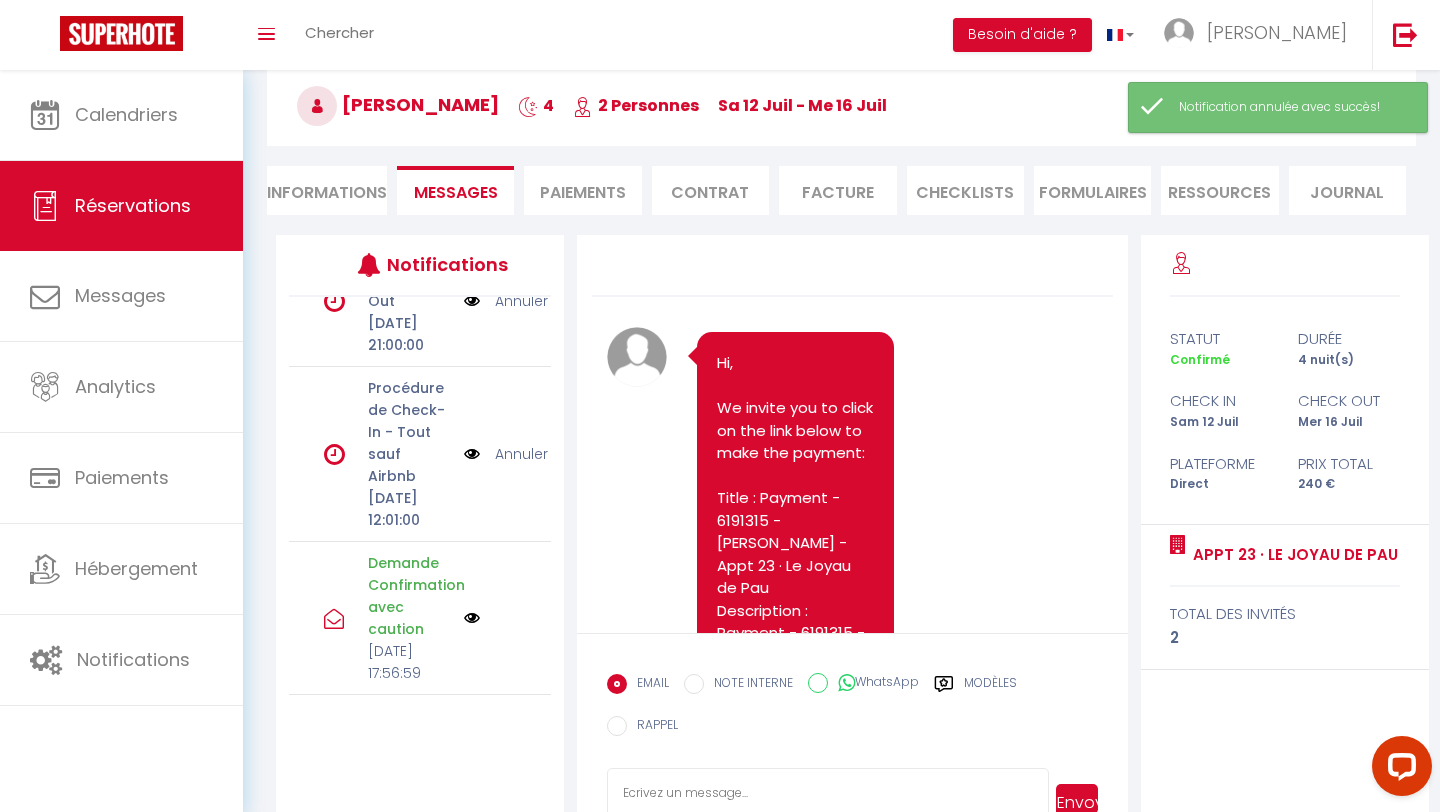 click at bounding box center [472, 454] 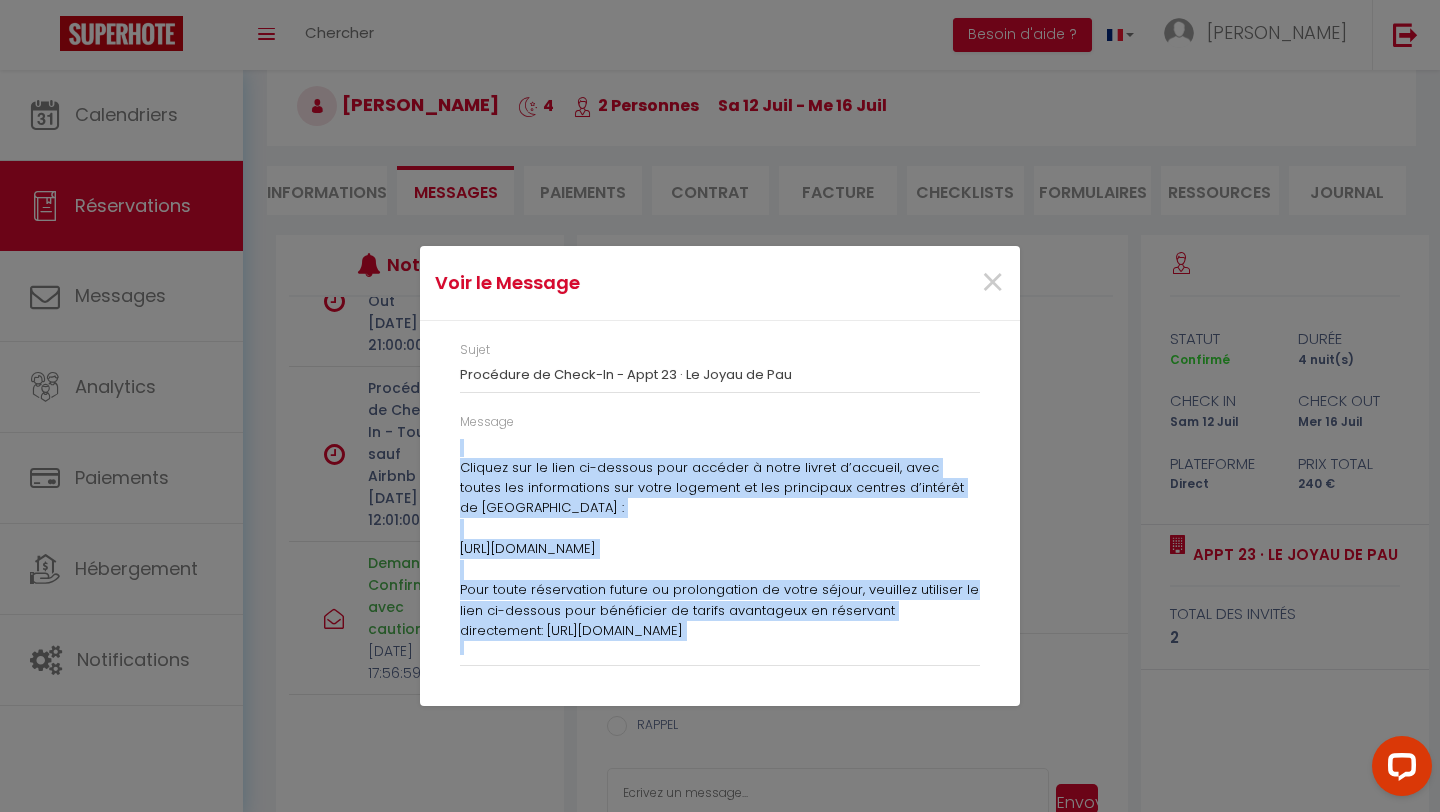 scroll, scrollTop: 560, scrollLeft: 0, axis: vertical 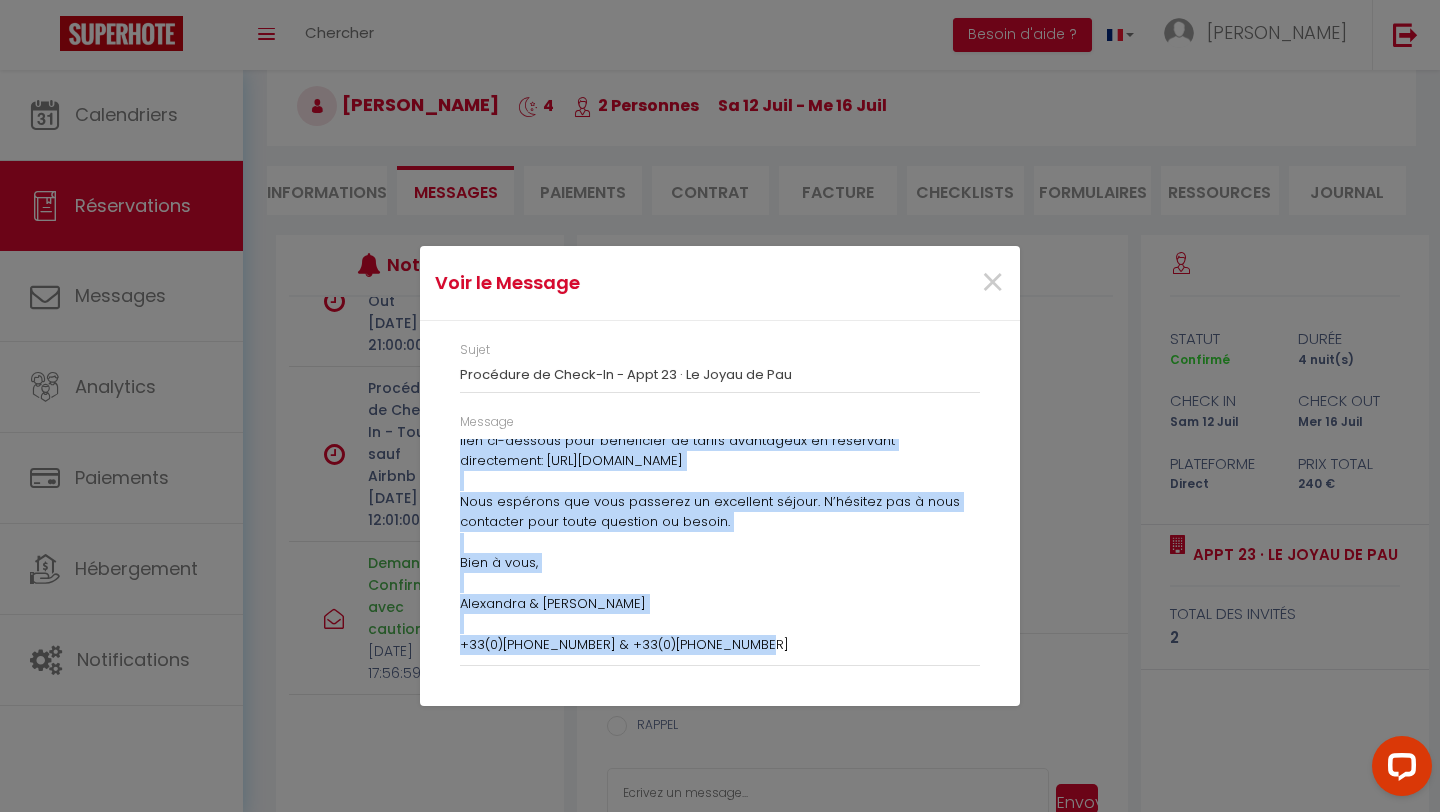 drag, startPoint x: 460, startPoint y: 447, endPoint x: 612, endPoint y: 686, distance: 283.24017 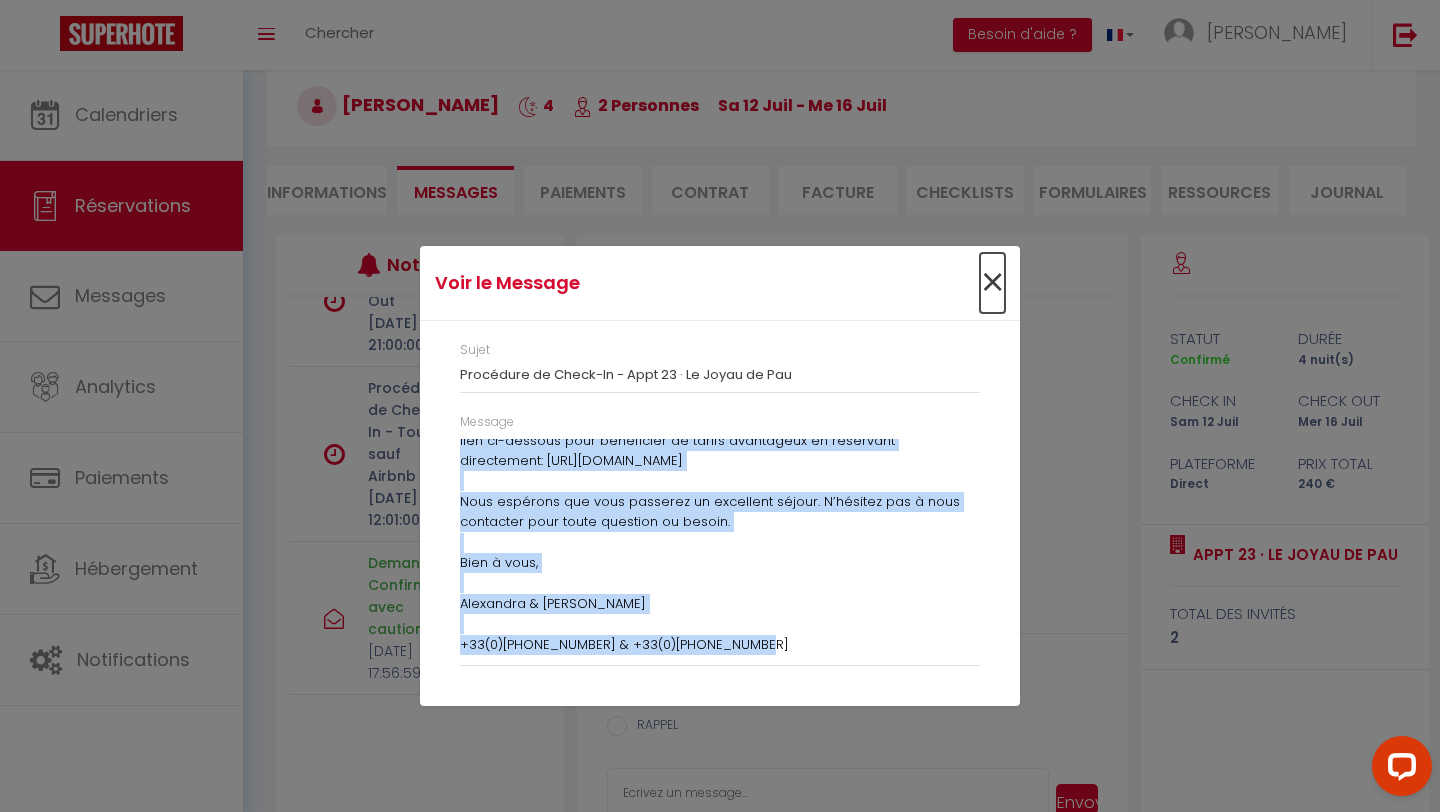 click on "×" at bounding box center [992, 283] 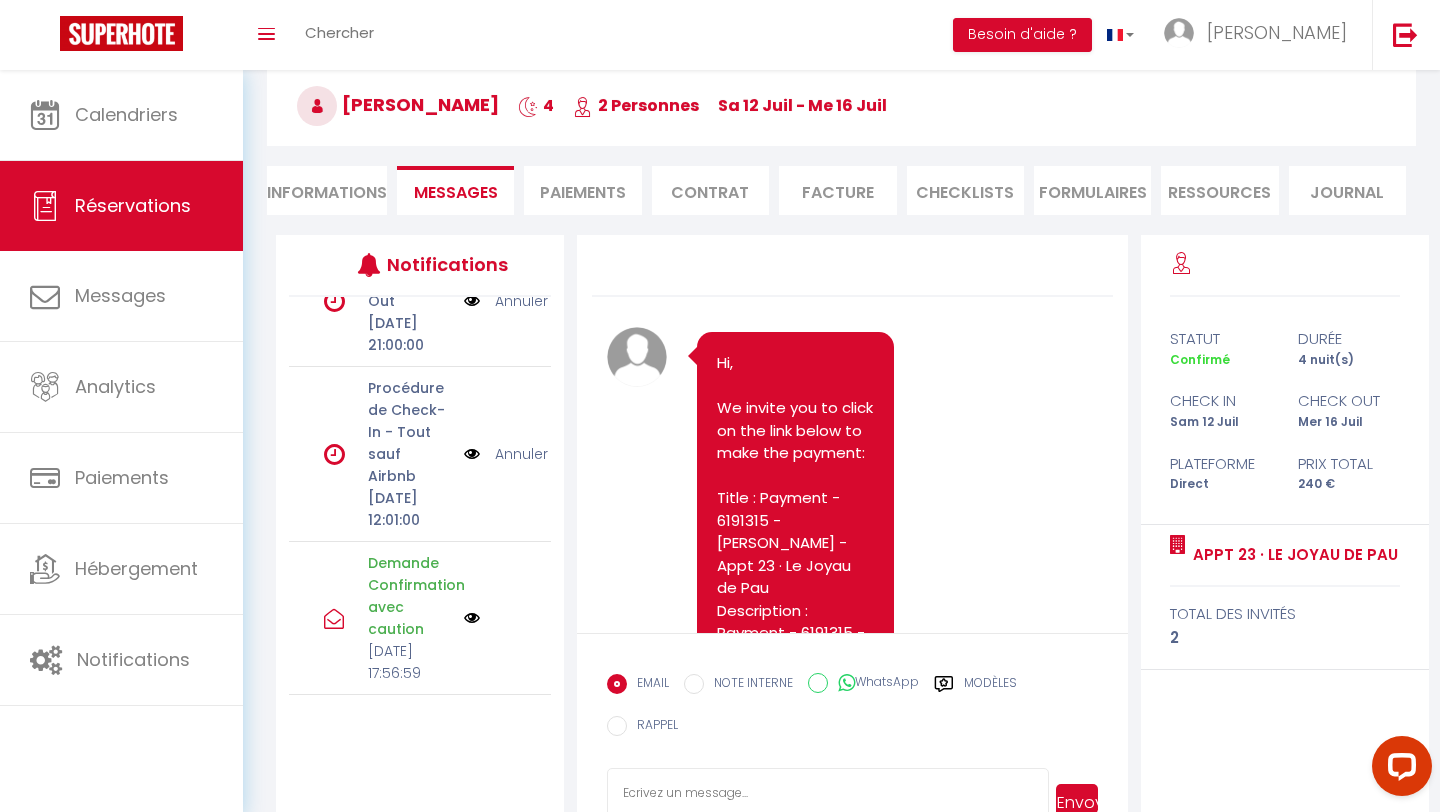 scroll, scrollTop: 160, scrollLeft: 0, axis: vertical 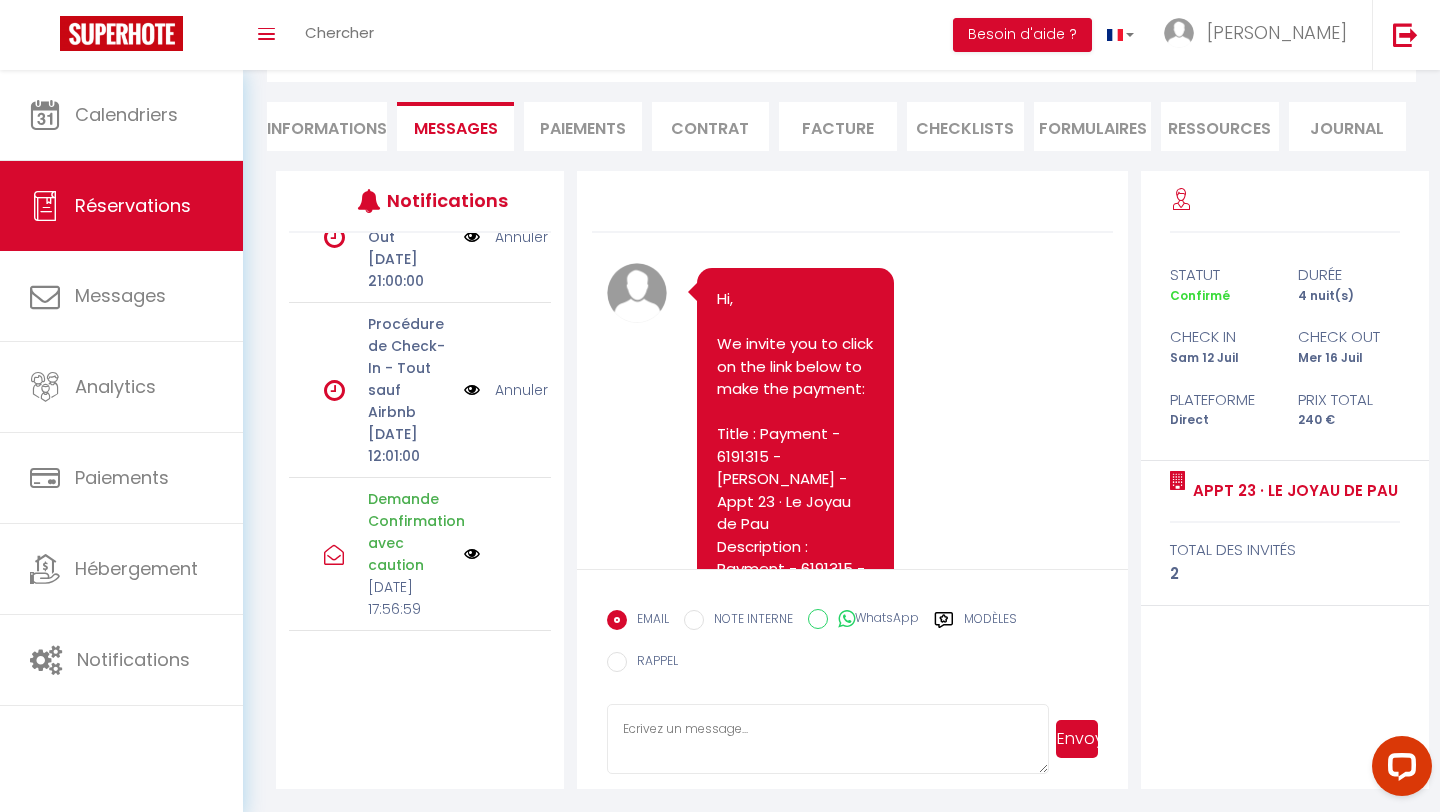 click at bounding box center (827, 739) 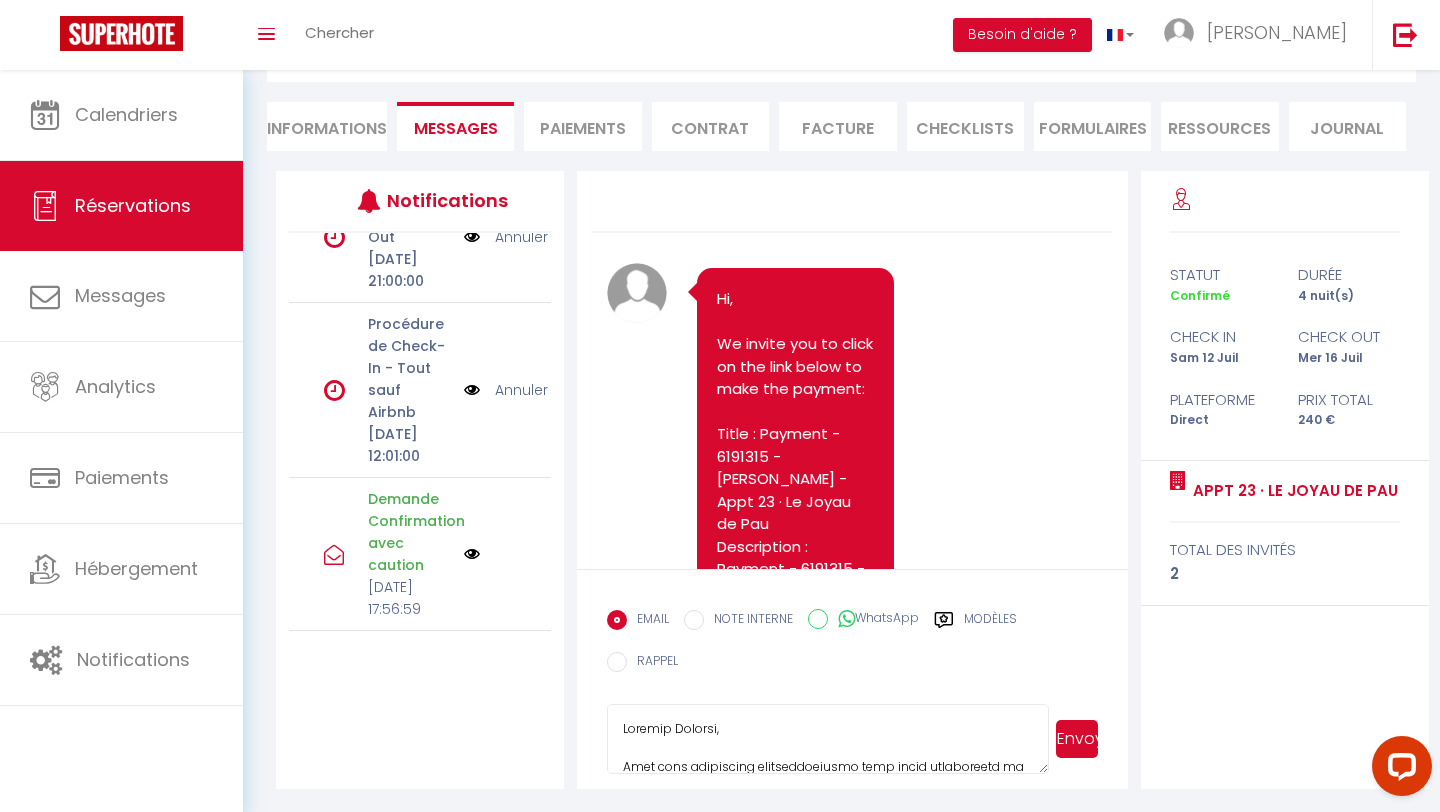 scroll, scrollTop: 700, scrollLeft: 0, axis: vertical 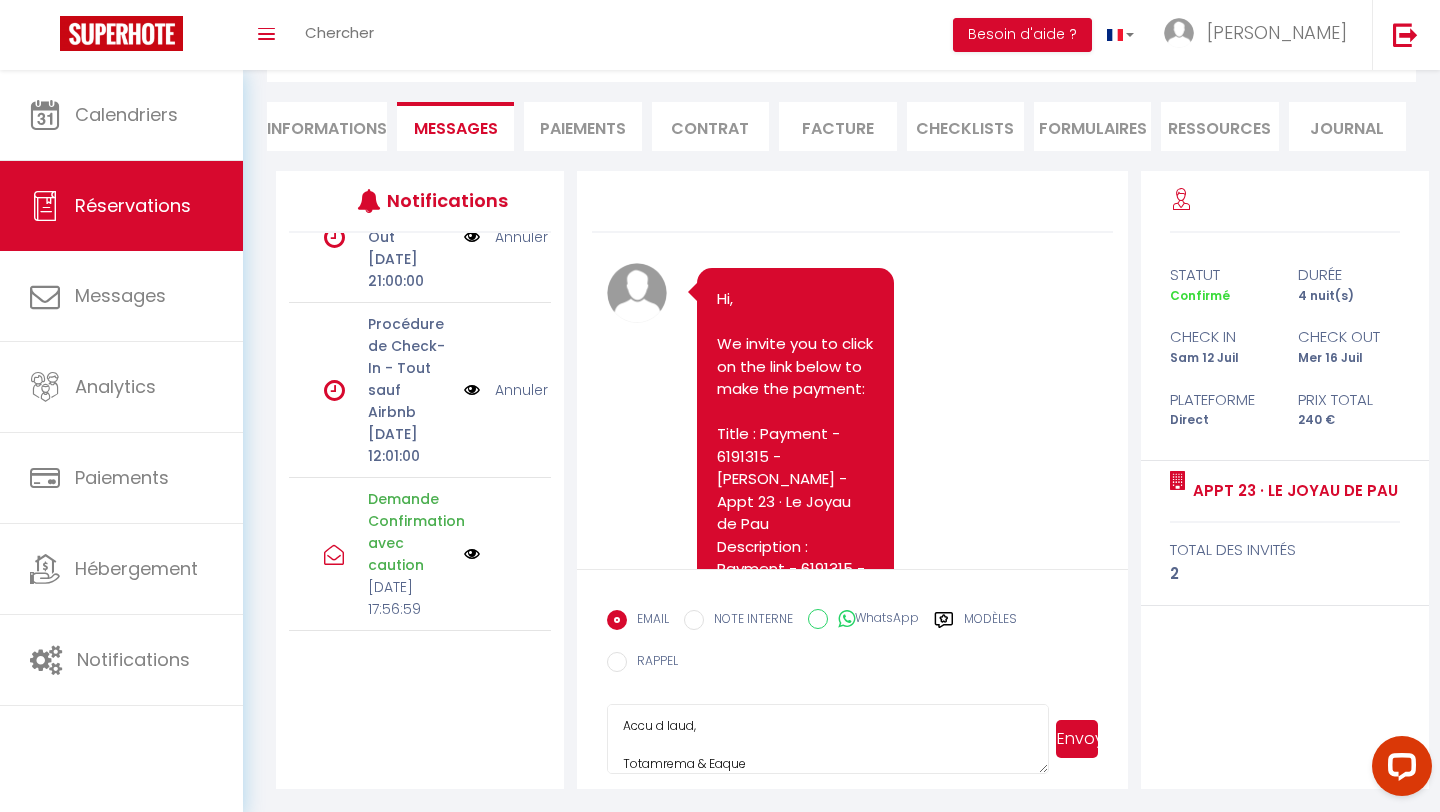 click on "Envoyer" at bounding box center [1077, 739] 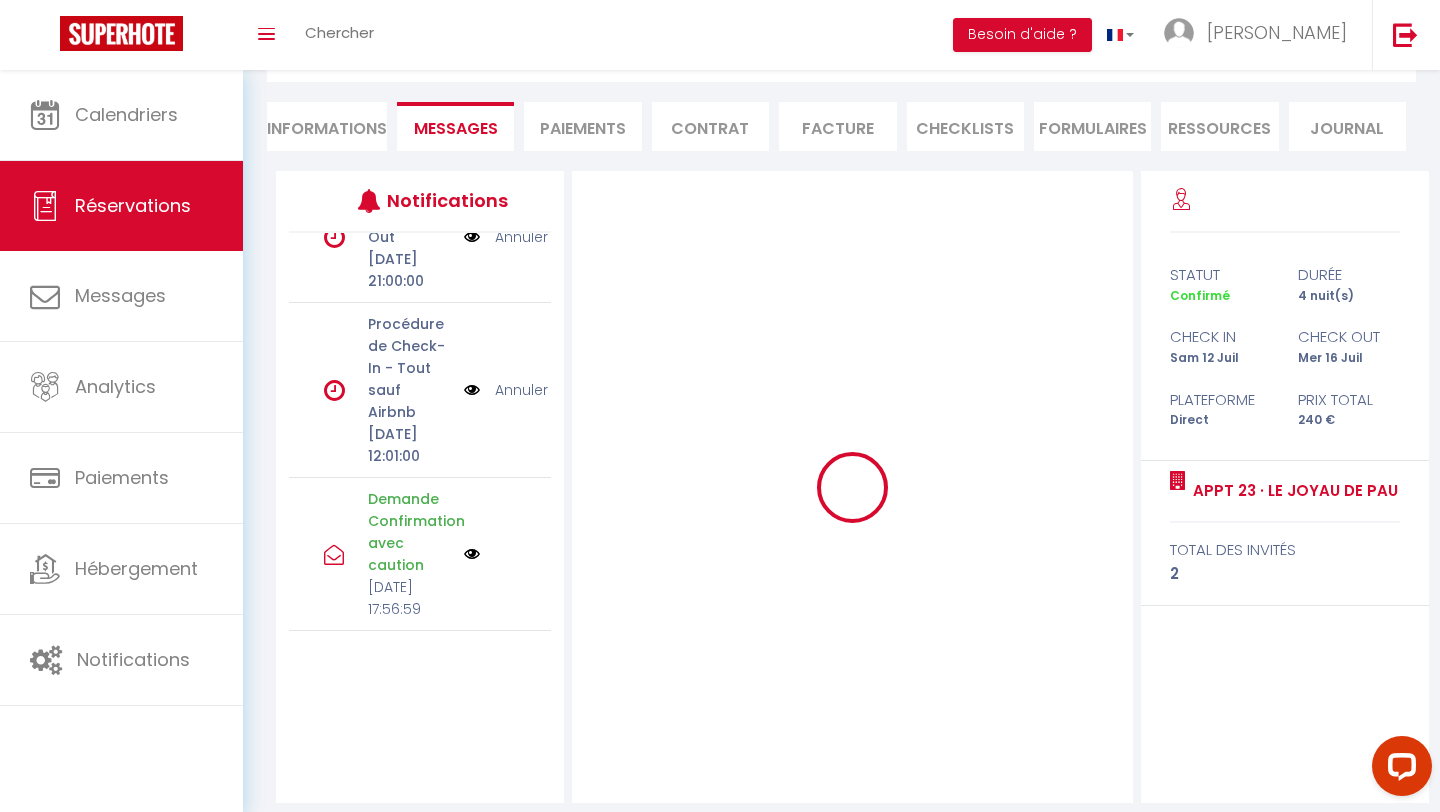 type 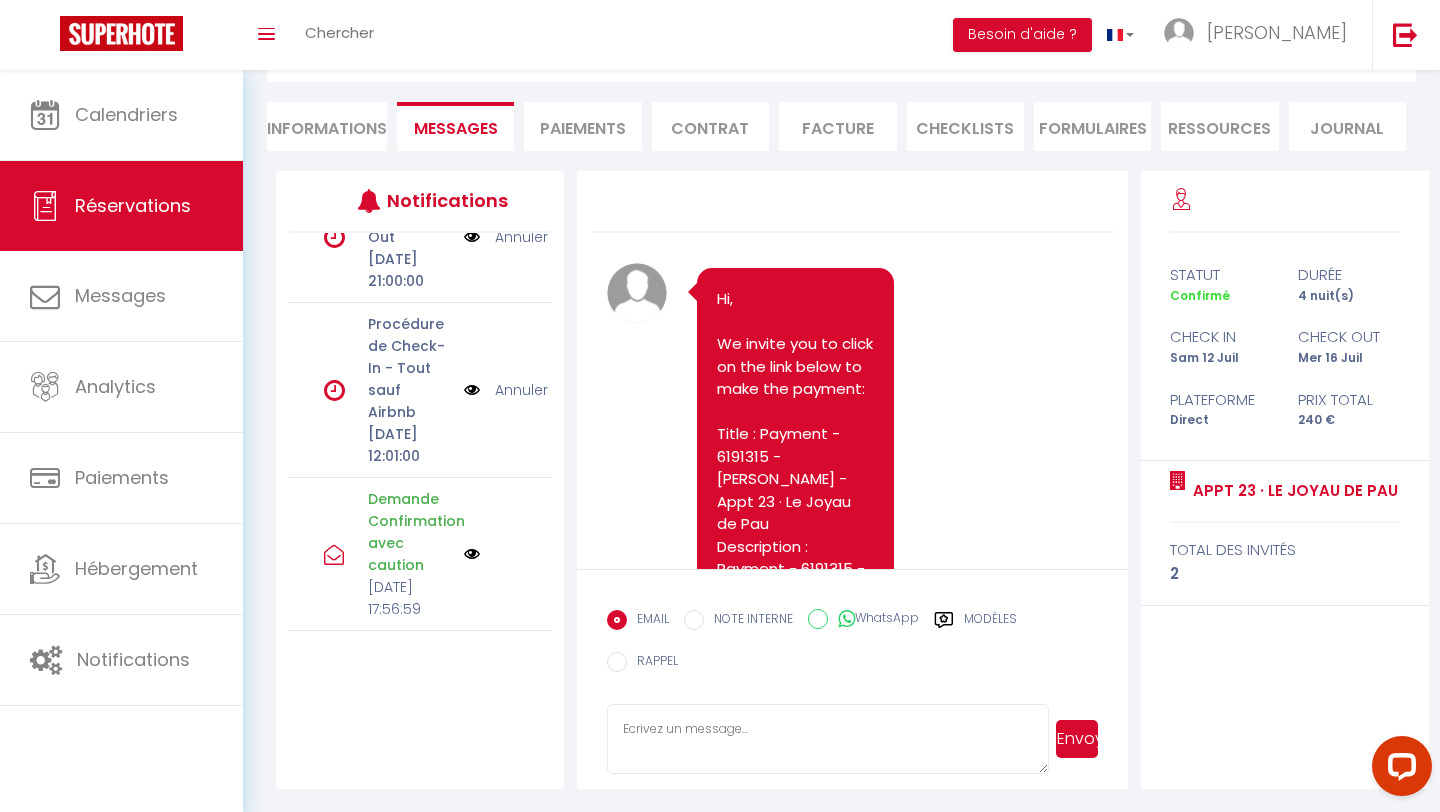 scroll, scrollTop: 0, scrollLeft: 0, axis: both 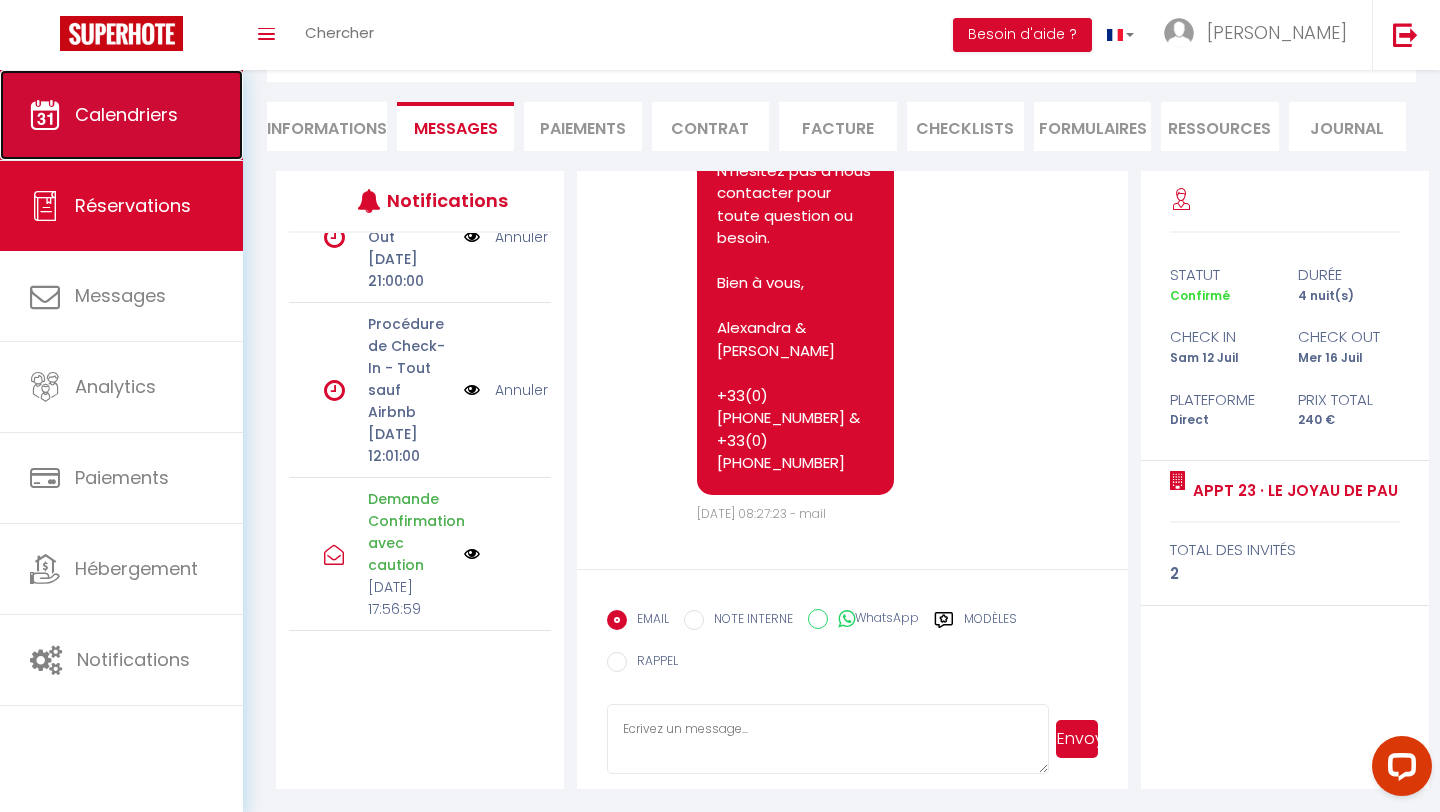 click on "Calendriers" at bounding box center (126, 114) 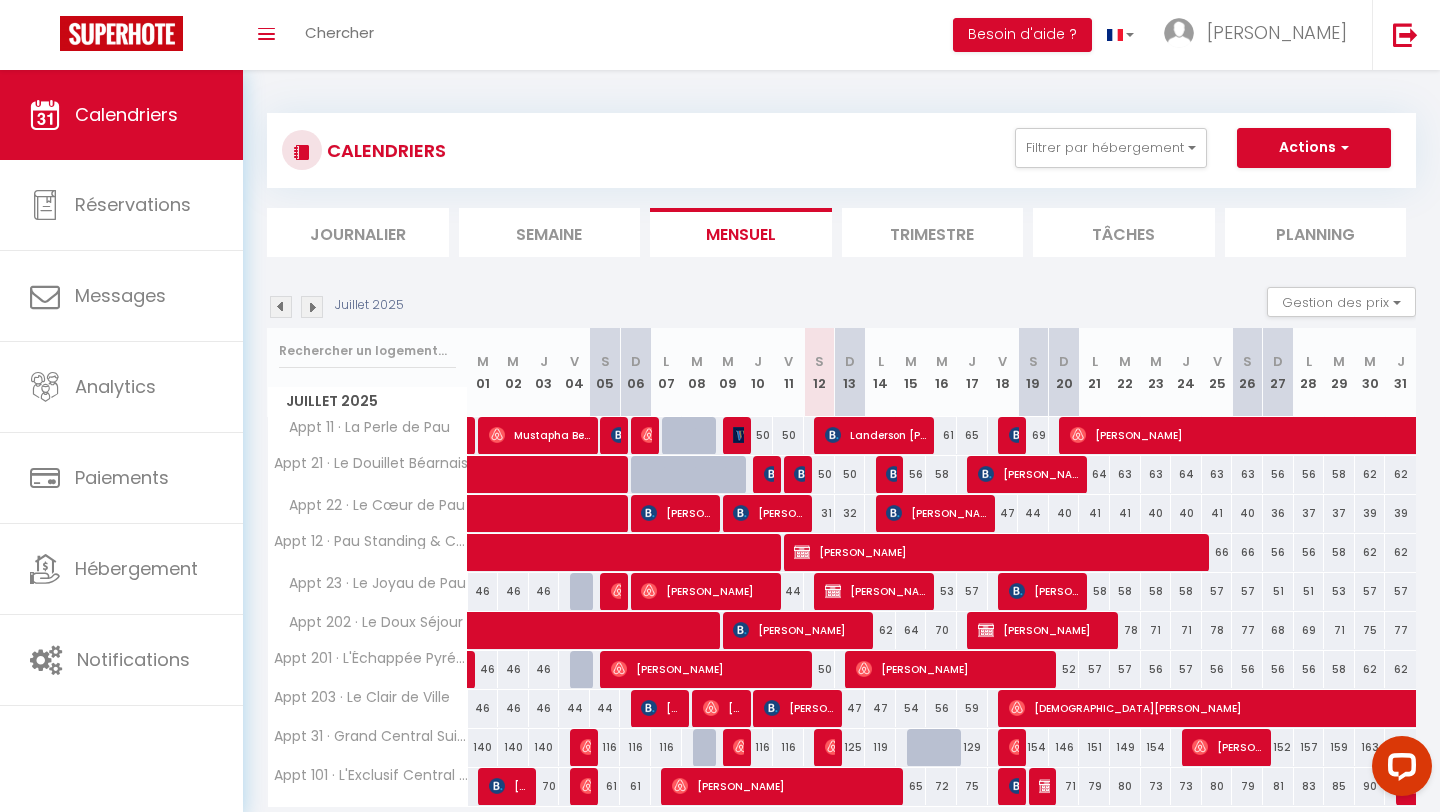scroll, scrollTop: 77, scrollLeft: 0, axis: vertical 